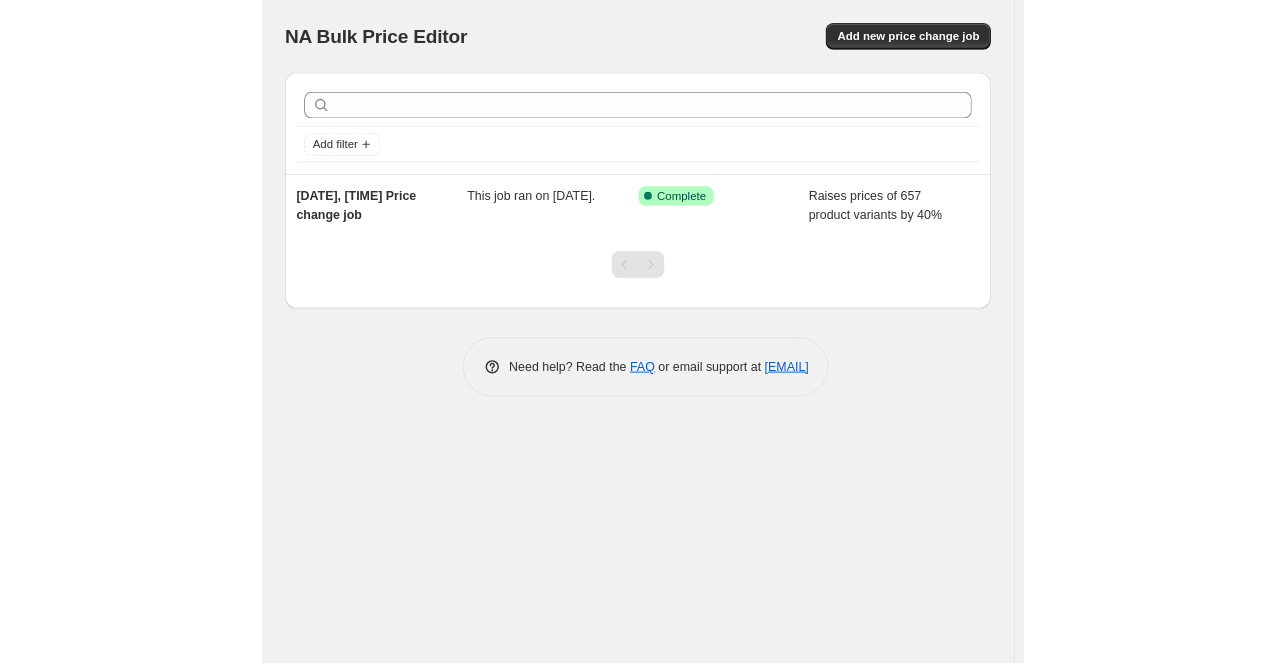 scroll, scrollTop: 0, scrollLeft: 0, axis: both 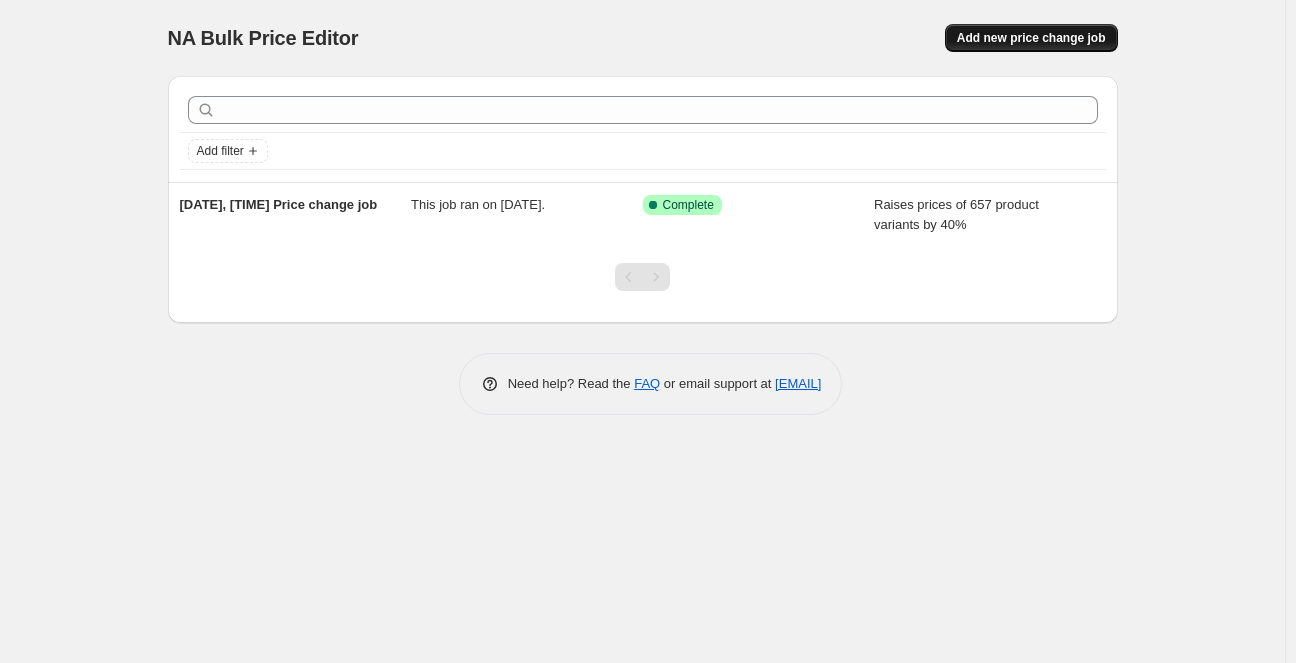 click on "Add new price change job" at bounding box center [1031, 38] 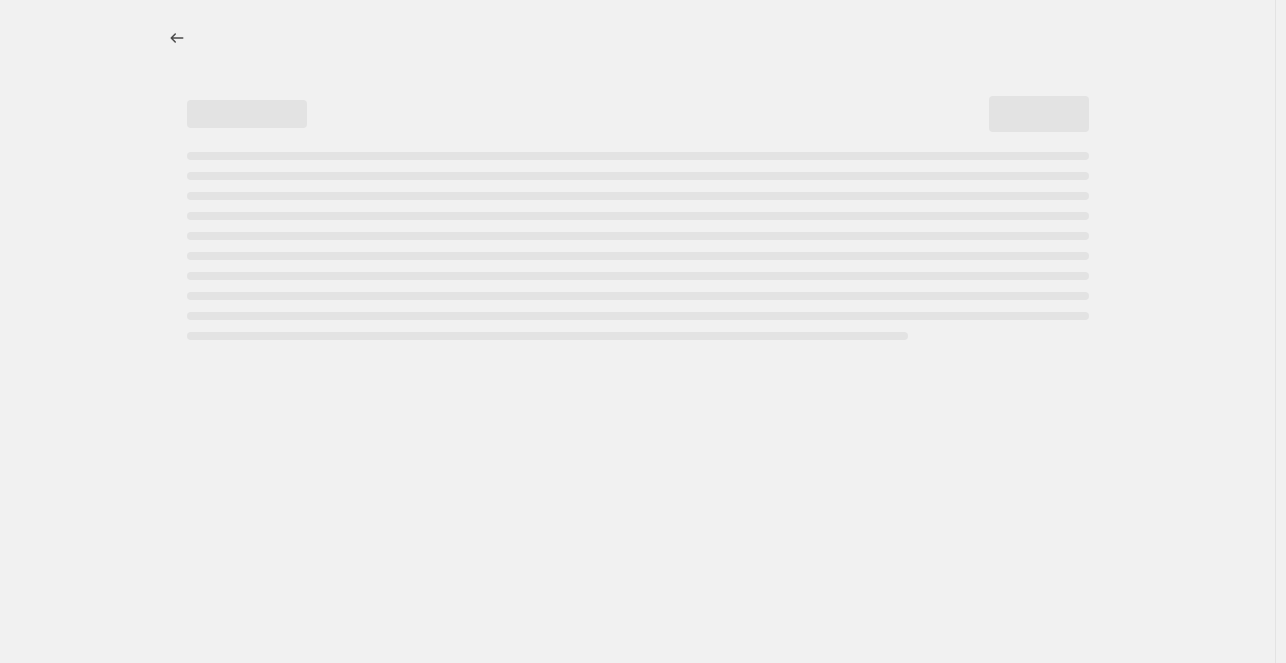 select on "percentage" 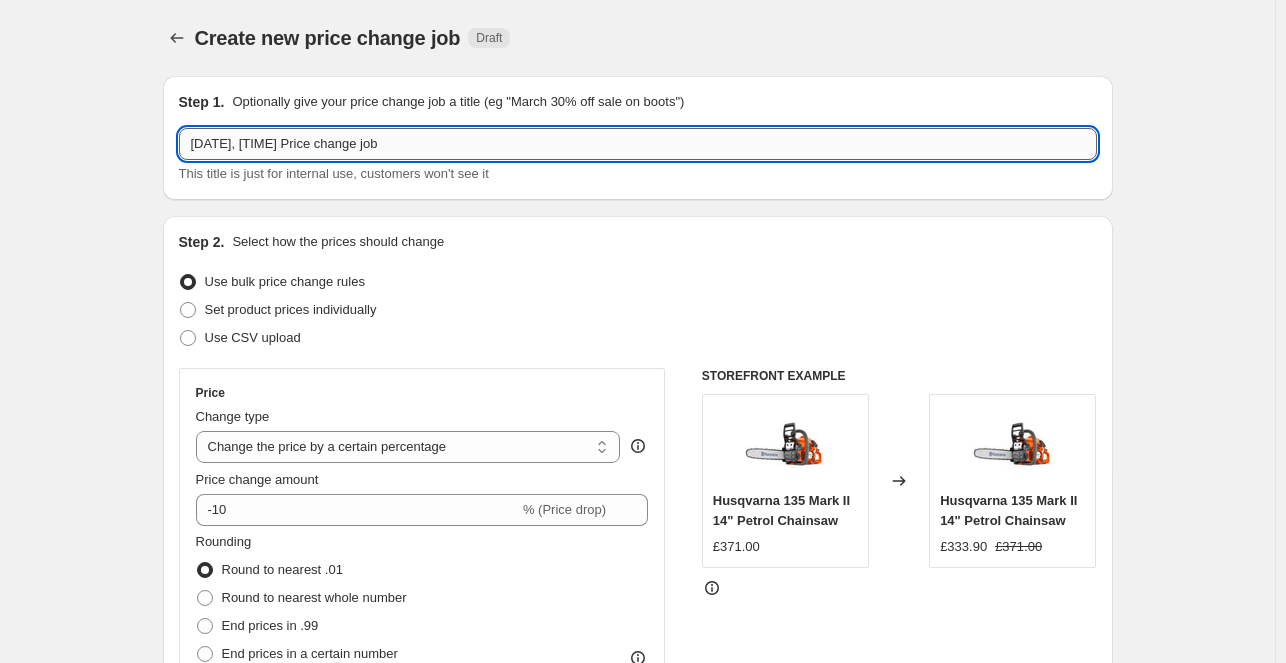 click on "[DATE], [TIME] Price change job" at bounding box center (638, 144) 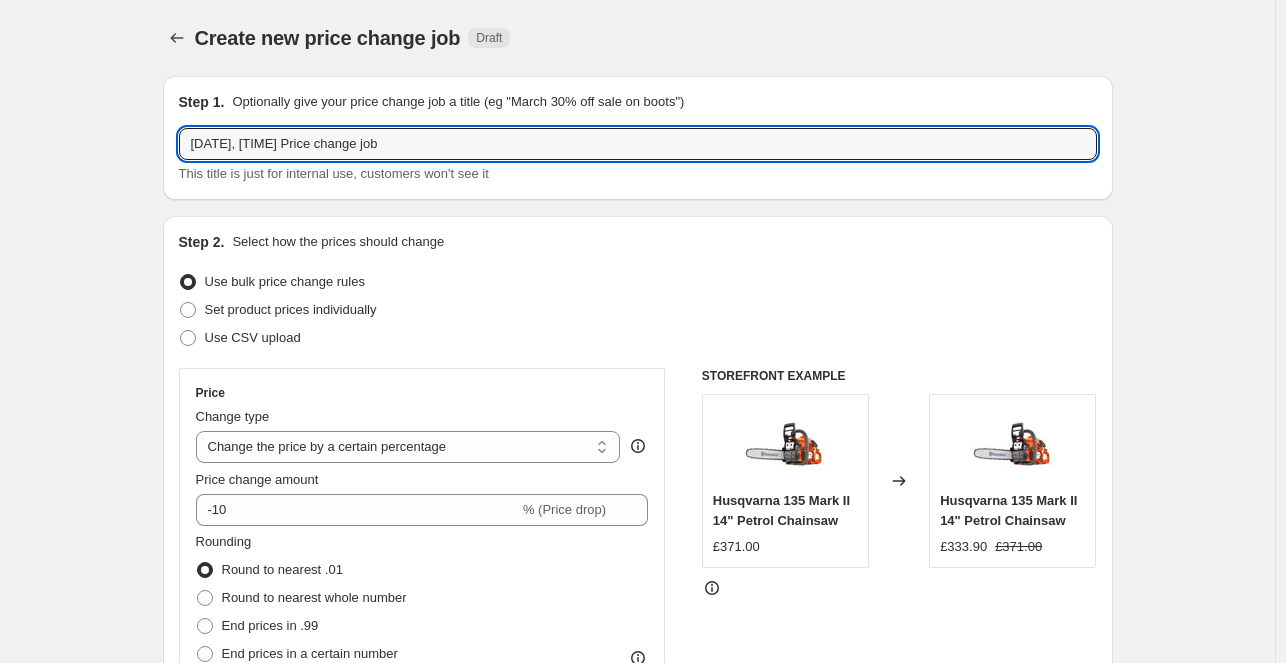drag, startPoint x: 484, startPoint y: 146, endPoint x: -58, endPoint y: 128, distance: 542.2988 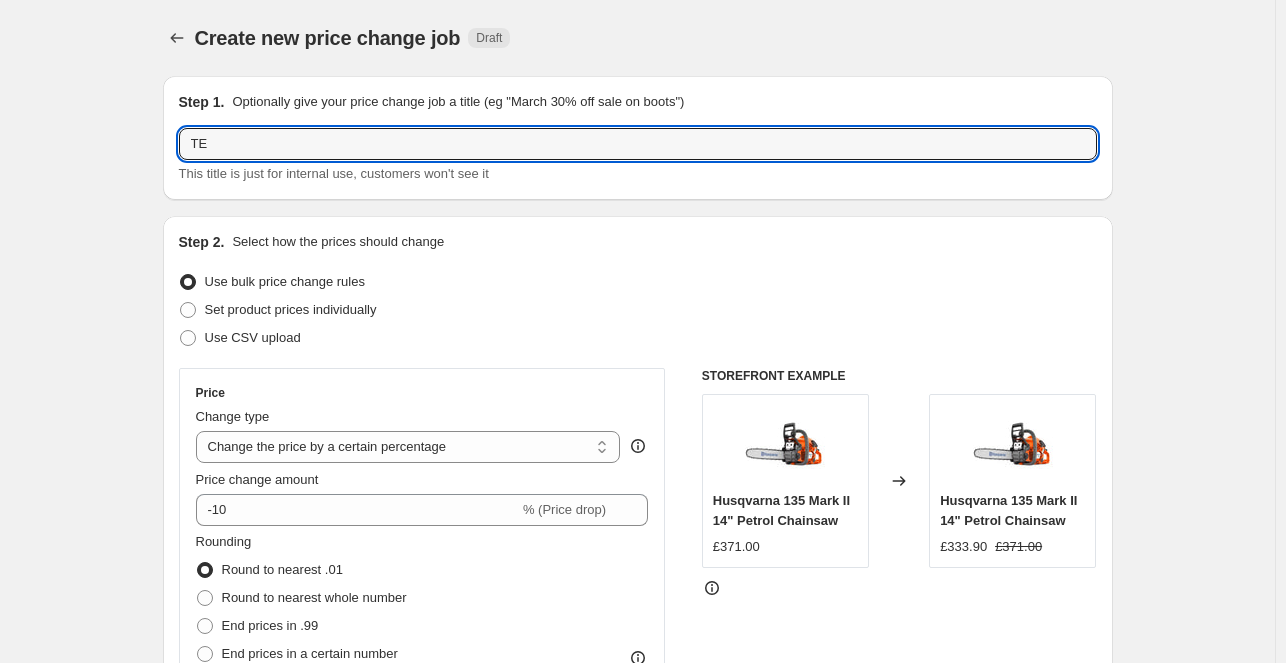 type on "T" 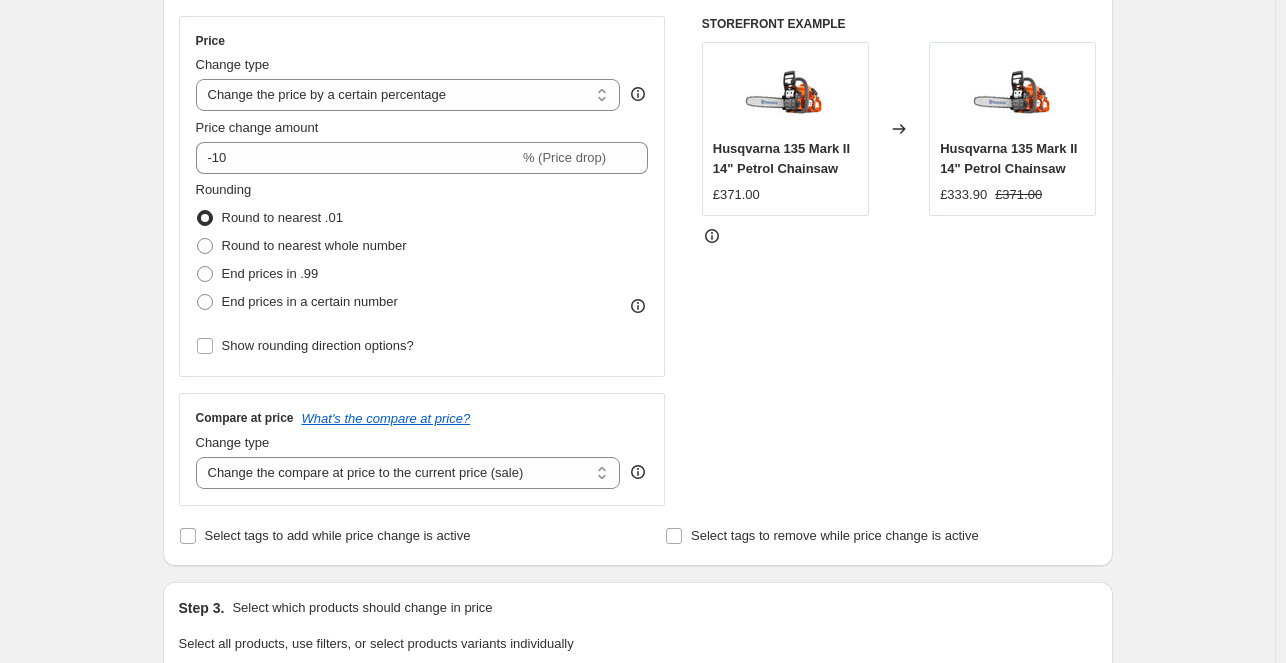 scroll, scrollTop: 340, scrollLeft: 0, axis: vertical 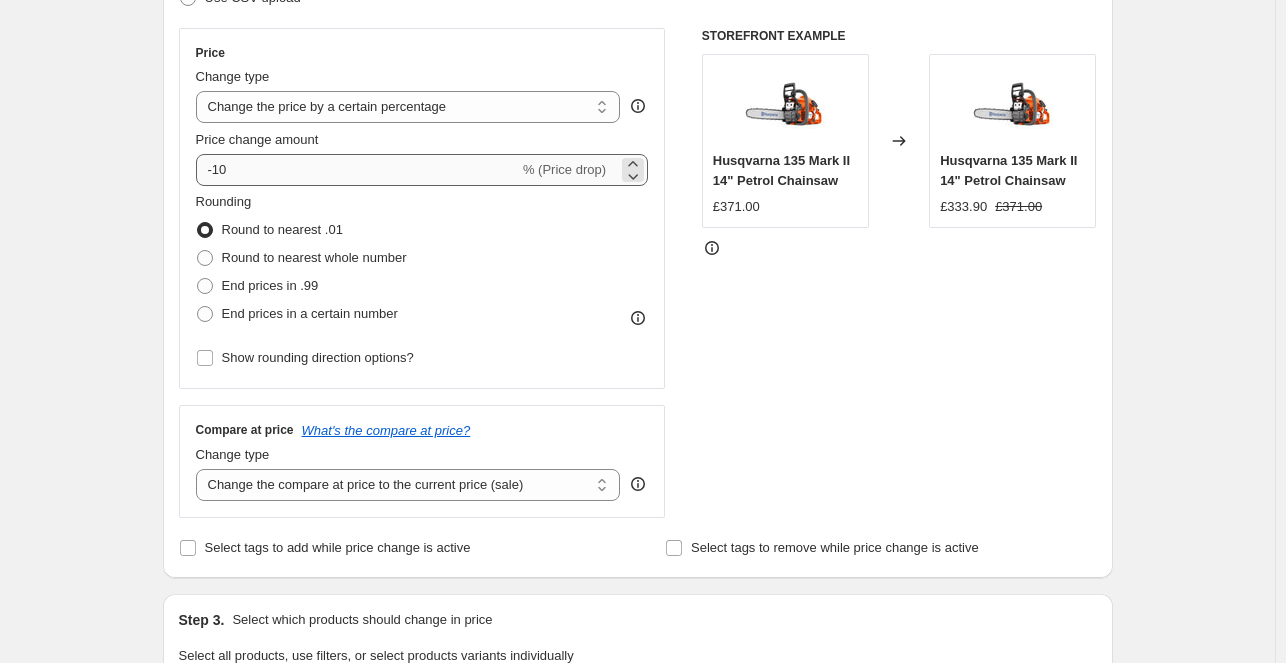 type on "SS" 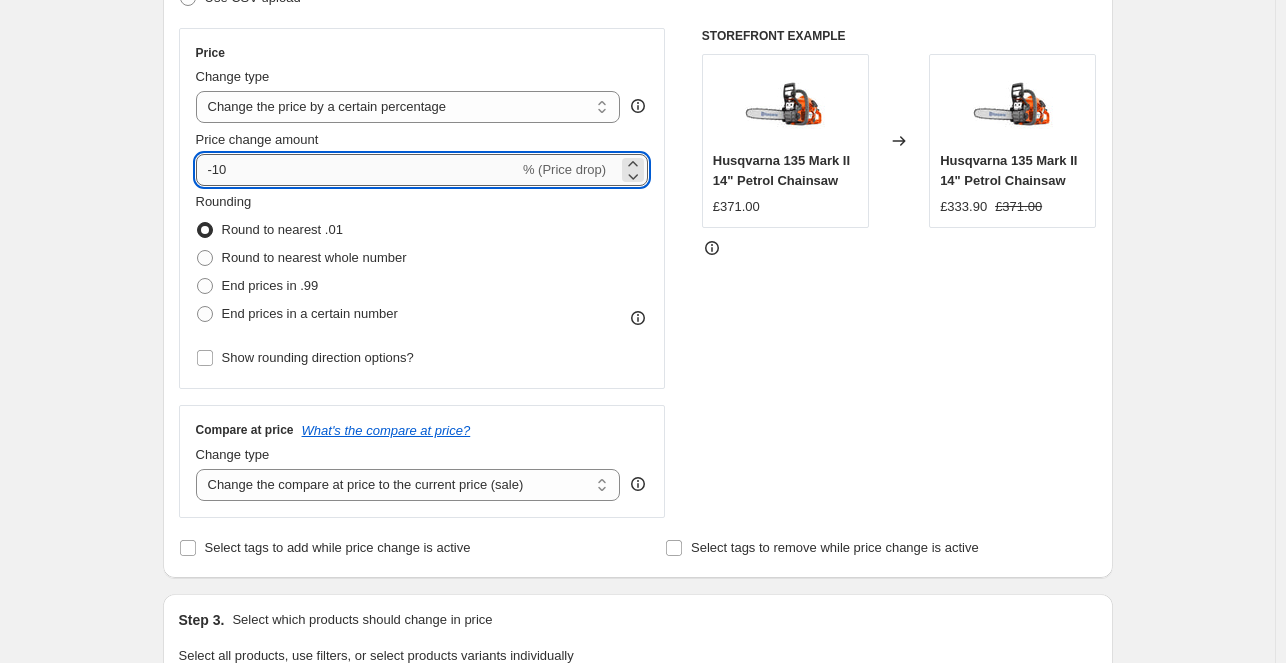click on "-10" at bounding box center [357, 170] 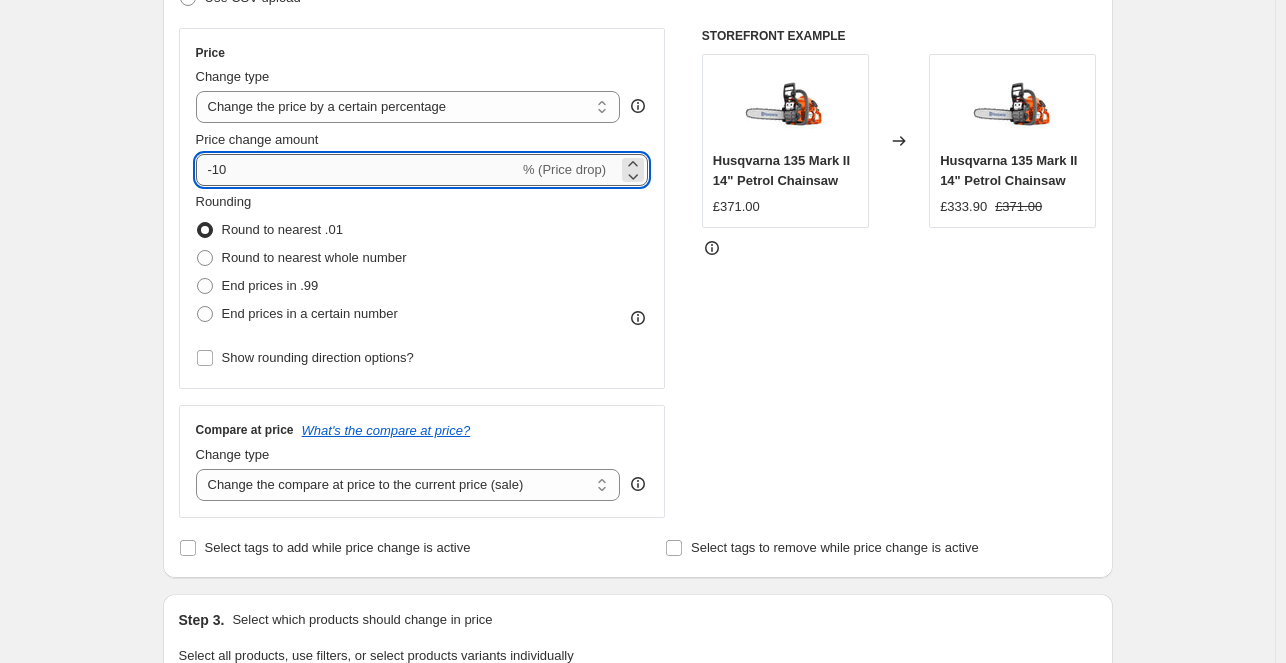 type on "-1" 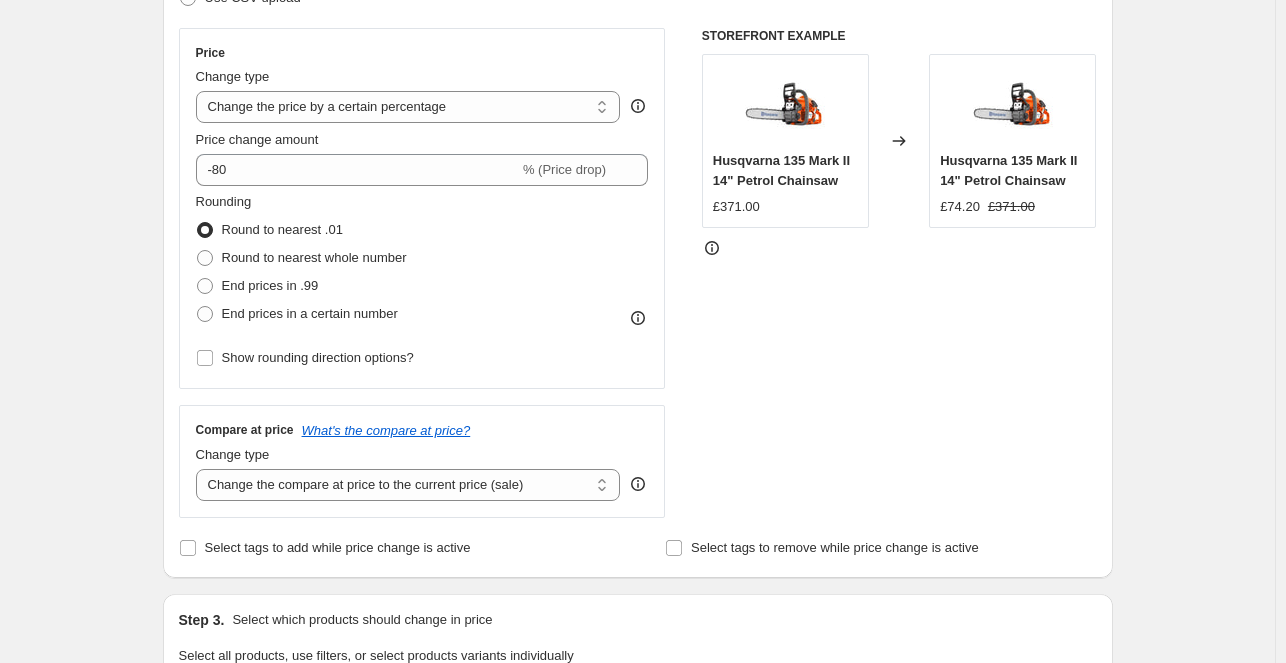 click on "Step 1. Optionally give your price change job a title (eg "March 30% off sale on boots") SS This title is just for internal use, customers won't see it Step 2. Select how the prices should change Use bulk price change rules Set product prices individually Use CSV upload Price Change type Change the price to a certain amount Change the price by a certain amount Change the price by a certain percentage Change the price to the current compare at price (price before sale) Change the price by a certain amount relative to the compare at price Change the price by a certain percentage relative to the compare at price Don't change the price Change the price by a certain percentage relative to the cost per item Change price to certain cost margin Change the price by a certain percentage Price change amount -80 % (Price drop) Rounding Round to nearest .01 Round to nearest whole number End prices in .99 End prices in a certain number Show rounding direction options? Compare at price What's the compare at price? £371.00" at bounding box center [630, 631] 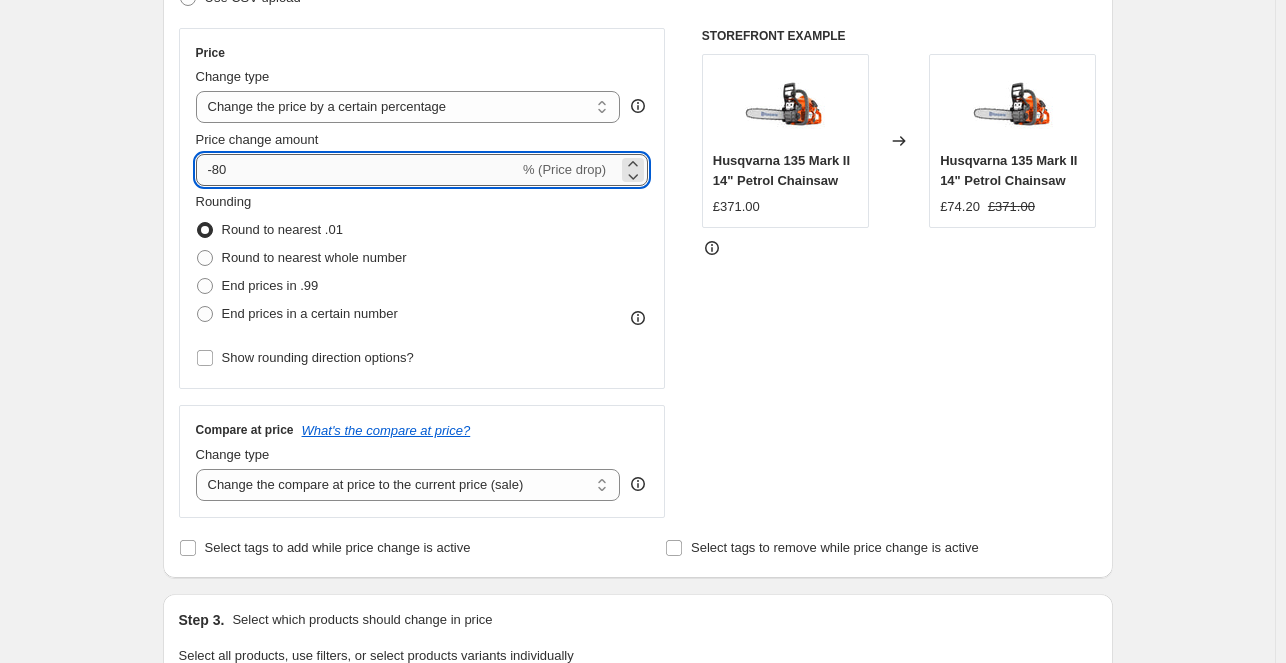 click on "-80" at bounding box center [357, 170] 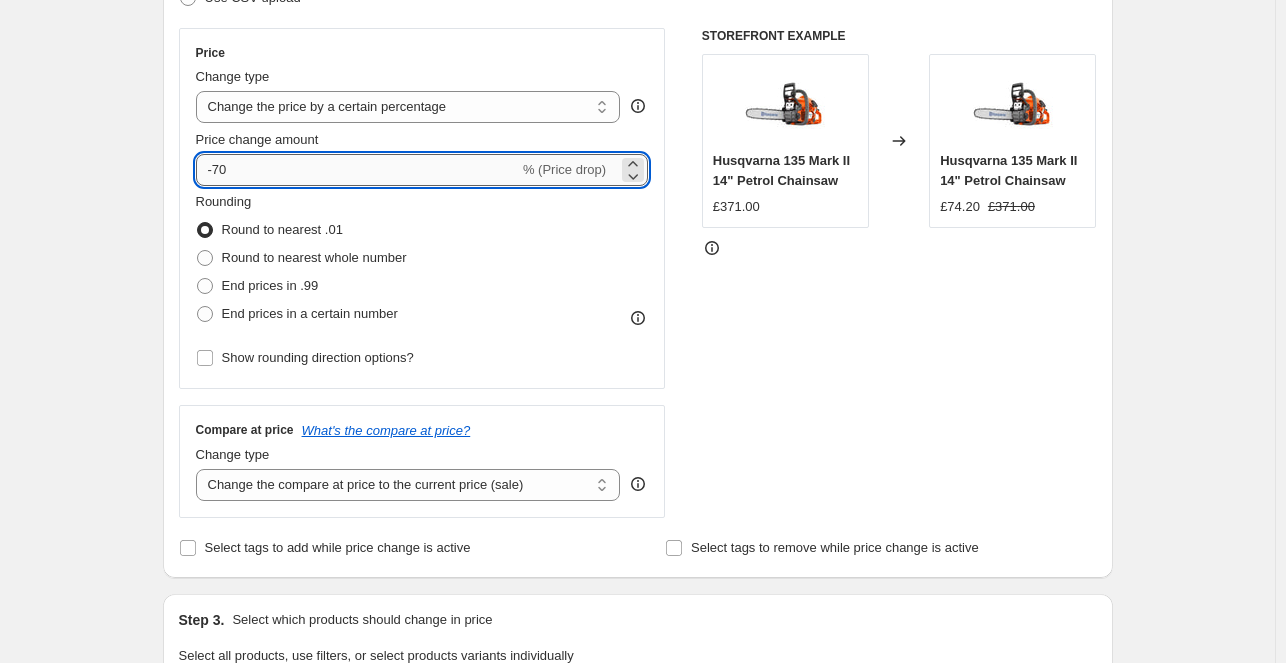 type on "-7" 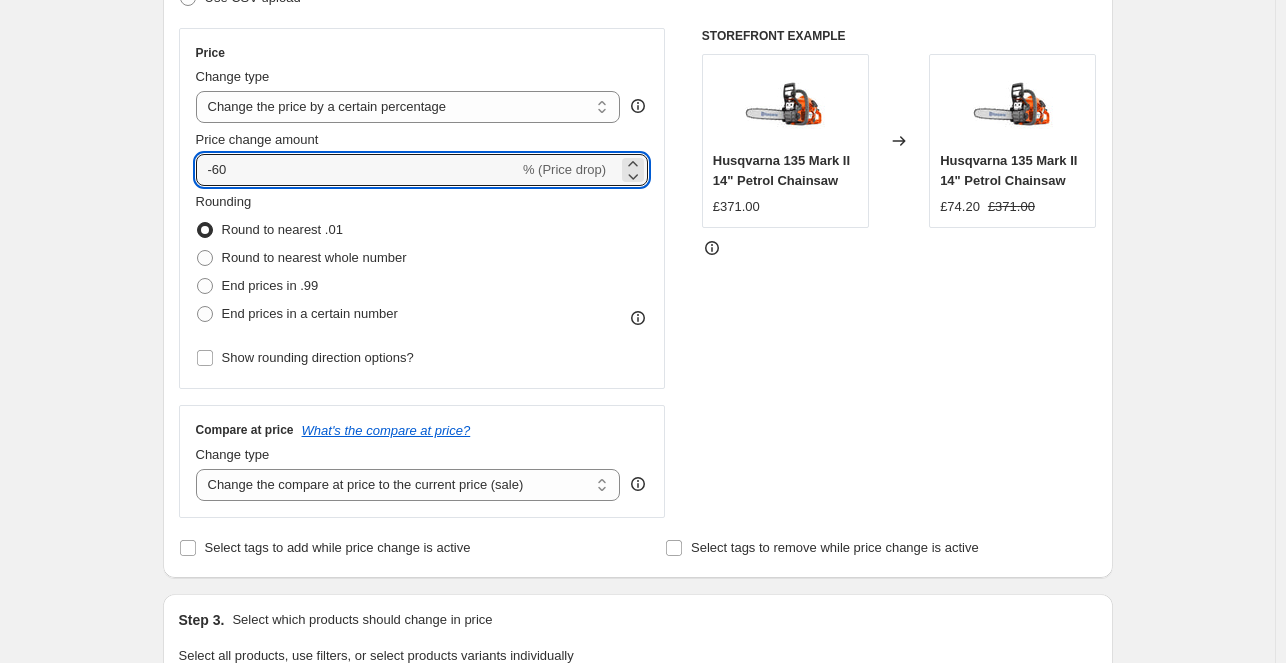 click on "Step 1. Optionally give your price change job a title (eg "March 30% off sale on boots") SS This title is just for internal use, customers won't see it Step 2. Select how the prices should change Use bulk price change rules Set product prices individually Use CSV upload Price Change type Change the price to a certain amount Change the price by a certain amount Change the price by a certain percentage Change the price to the current compare at price (price before sale) Change the price by a certain amount relative to the compare at price Change the price by a certain percentage relative to the compare at price Don't change the price Change the price by a certain percentage relative to the cost per item Change price to certain cost margin Change the price by a certain percentage Price change amount -60 % (Price drop) Rounding Round to nearest .01 Round to nearest whole number End prices in .99 End prices in a certain number Show rounding direction options? Compare at price What's the compare at price? £371.00" at bounding box center [630, 631] 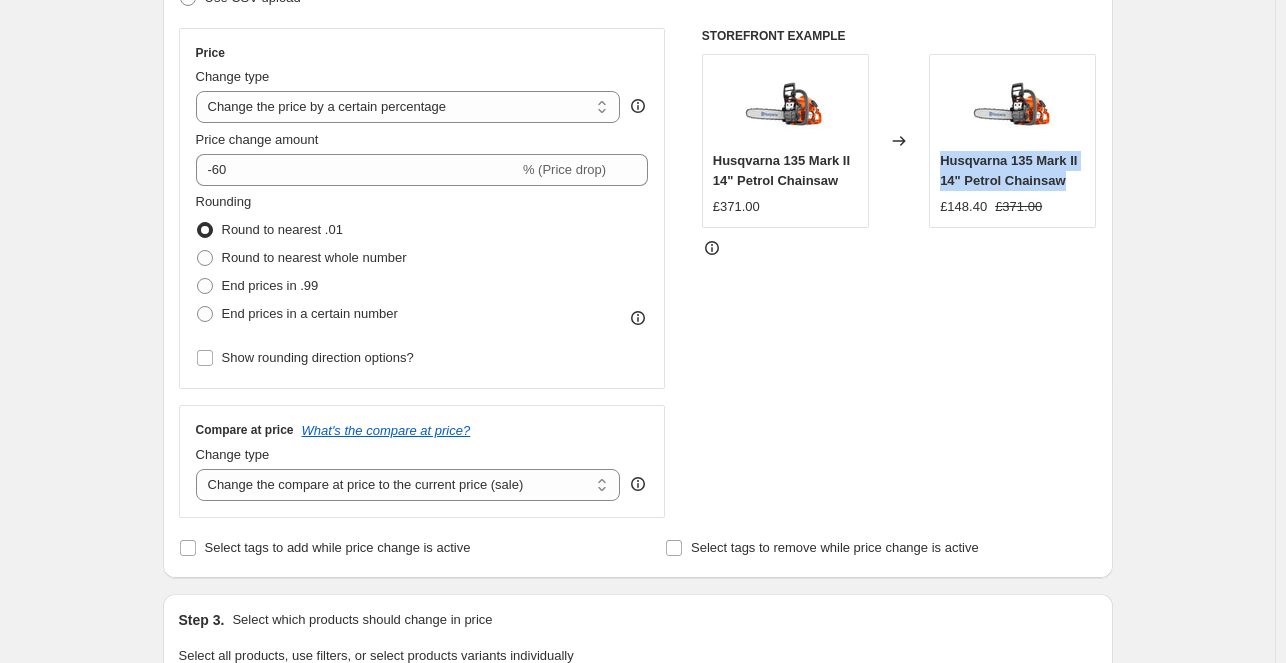 drag, startPoint x: 1086, startPoint y: 184, endPoint x: 943, endPoint y: 157, distance: 145.52663 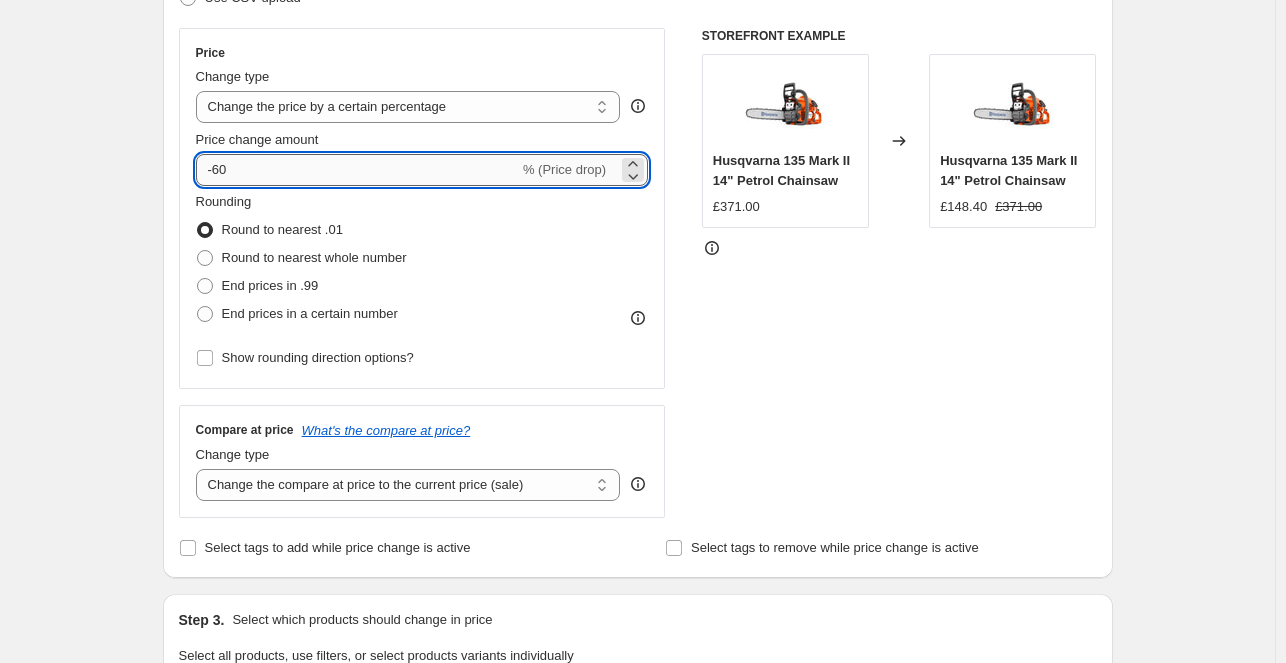 click on "-60" at bounding box center (357, 170) 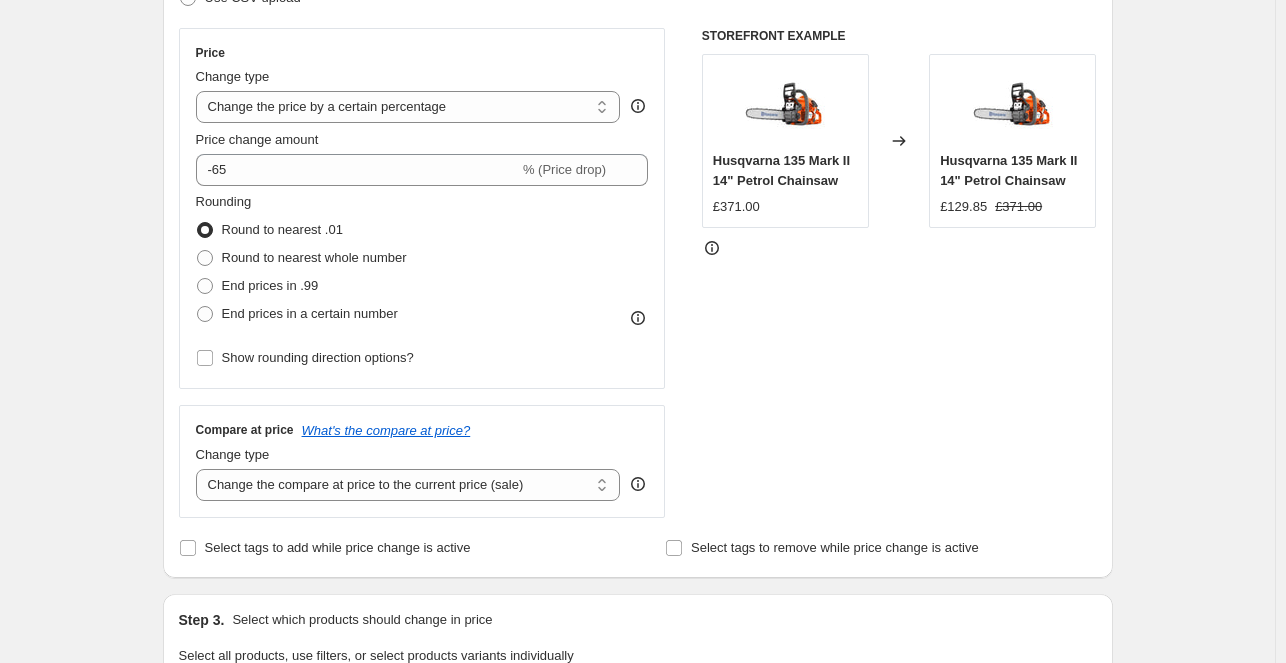click on "Create new price change job. This page is ready Create new price change job Draft Step 1. Optionally give your price change job a title (eg "March 30% off sale on boots") SS This title is just for internal use, customers won't see it Step 2. Select how the prices should change Use bulk price change rules Set product prices individually Use CSV upload Price Change type Change the price to a certain amount Change the price by a certain amount Change the price by a certain percentage Change the price to the current compare at price (price before sale) Change the price by a certain amount relative to the compare at price Change the price by a certain percentage relative to the compare at price Don't change the price Change the price by a certain percentage relative to the cost per item Change price to certain cost margin Change the price by a certain percentage Price change amount -65 % (Price drop) Rounding Round to nearest .01 Round to nearest whole number End prices in .99 End prices in a certain number   FAQ" at bounding box center (637, 662) 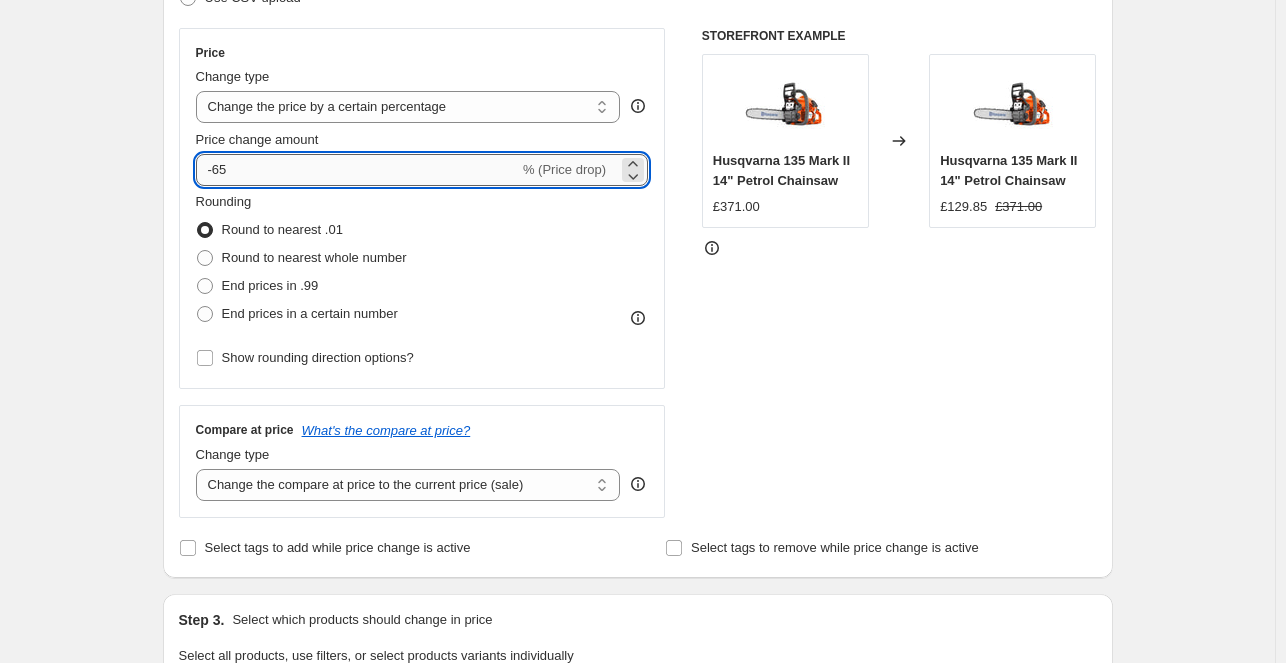 click on "-65" at bounding box center [357, 170] 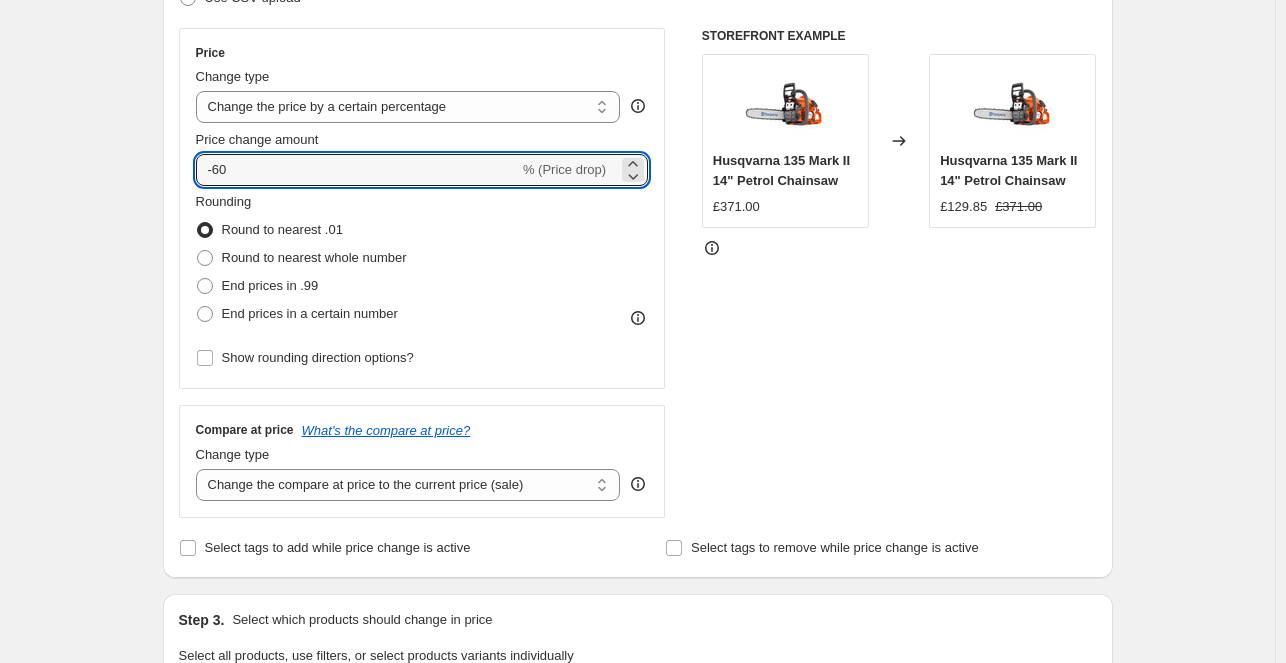 type on "-60" 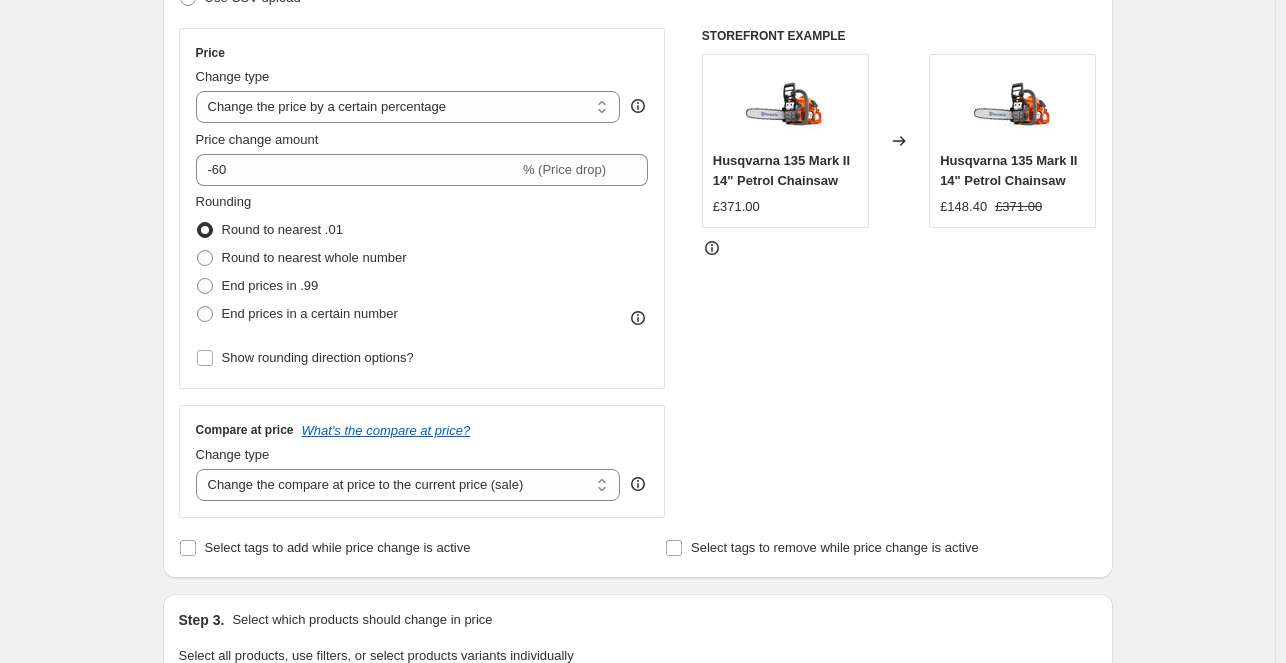 click on "Create new price change job. This page is ready Create new price change job Draft Step 1. Optionally give your price change job a title (eg "March 30% off sale on boots") SS This title is just for internal use, customers won't see it Step 2. Select how the prices should change Use bulk price change rules Set product prices individually Use CSV upload Price Change type Change the price to a certain amount Change the price by a certain amount Change the price by a certain percentage Change the price to the current compare at price (price before sale) Change the price by a certain amount relative to the compare at price Change the price by a certain percentage relative to the compare at price Don't change the price Change the price by a certain percentage relative to the cost per item Change price to certain cost margin Change the price by a certain percentage Price change amount -60 % (Price drop) Rounding Round to nearest .01 Round to nearest whole number End prices in .99 End prices in a certain number   FAQ" at bounding box center (637, 662) 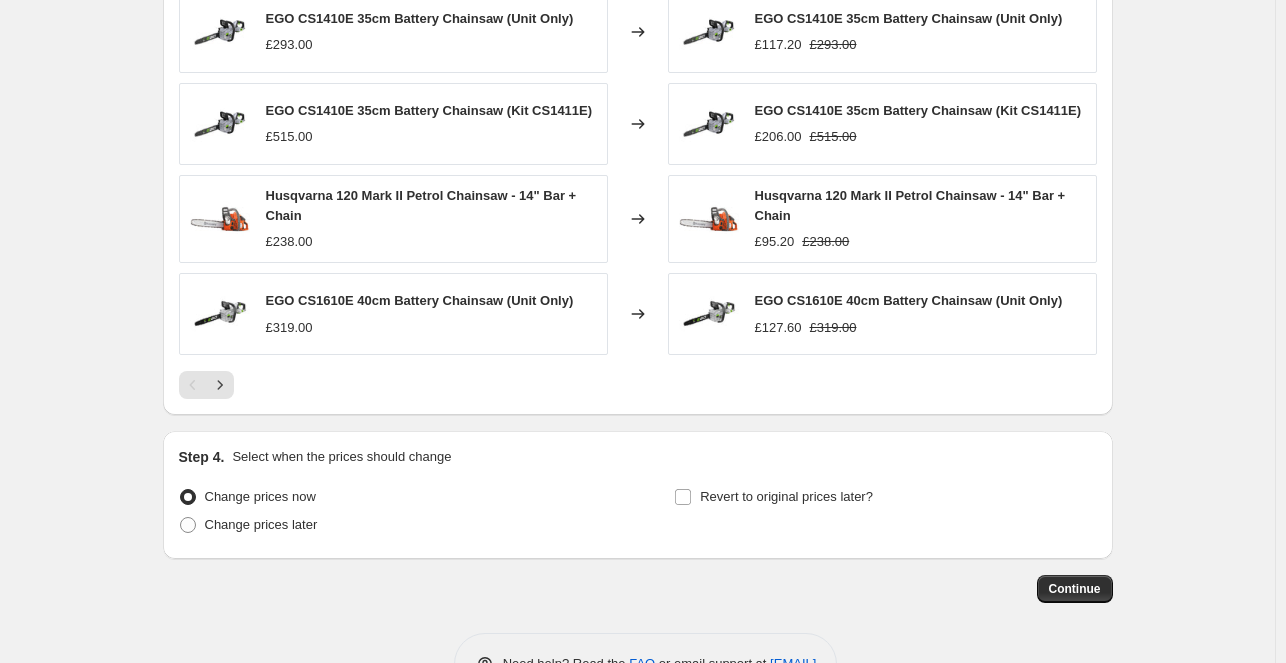 scroll, scrollTop: 1340, scrollLeft: 0, axis: vertical 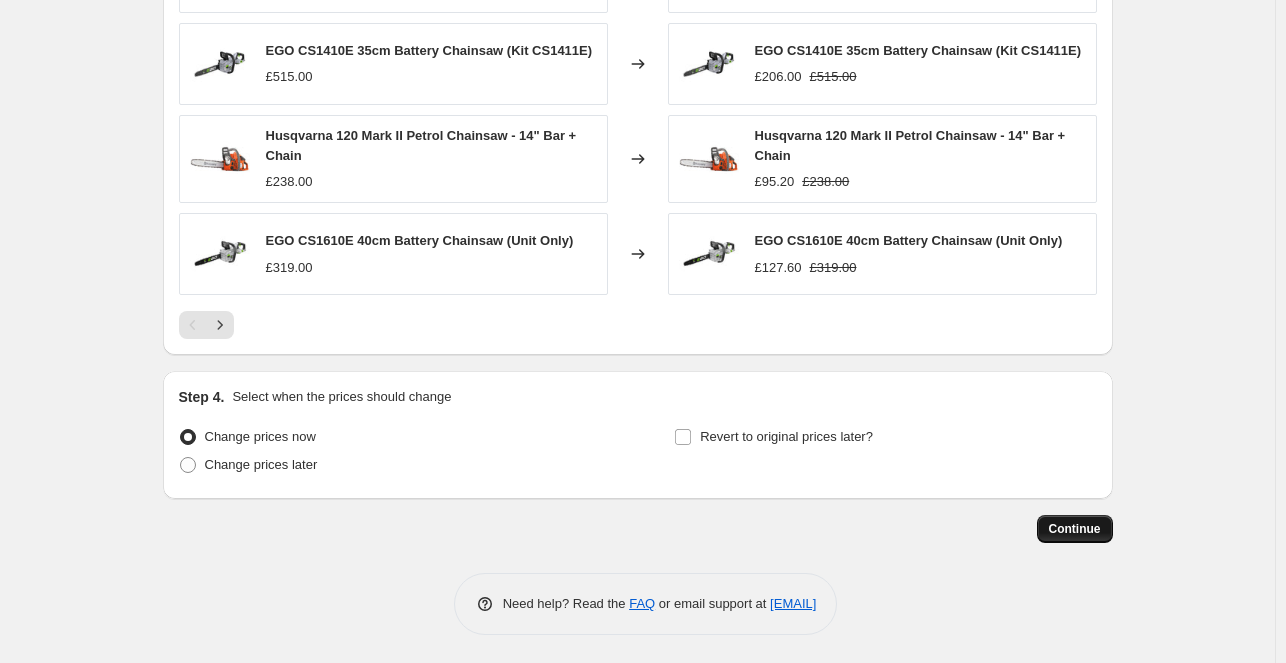 click on "Continue" at bounding box center (1075, 529) 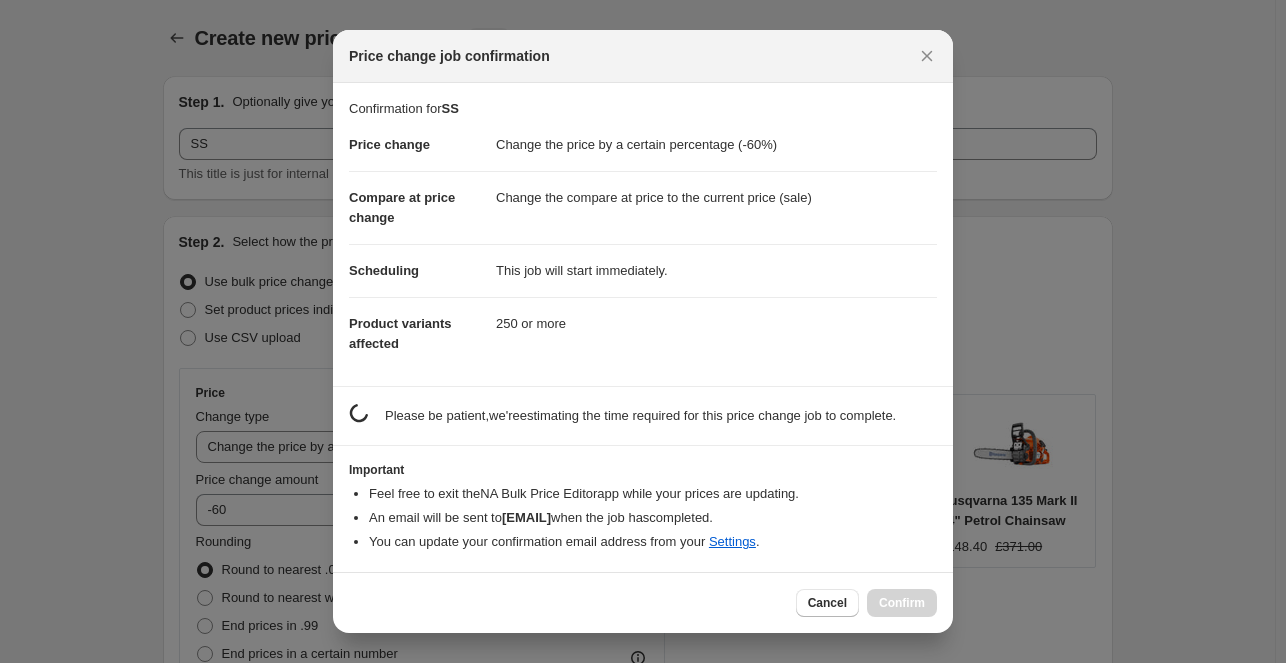 scroll, scrollTop: 0, scrollLeft: 0, axis: both 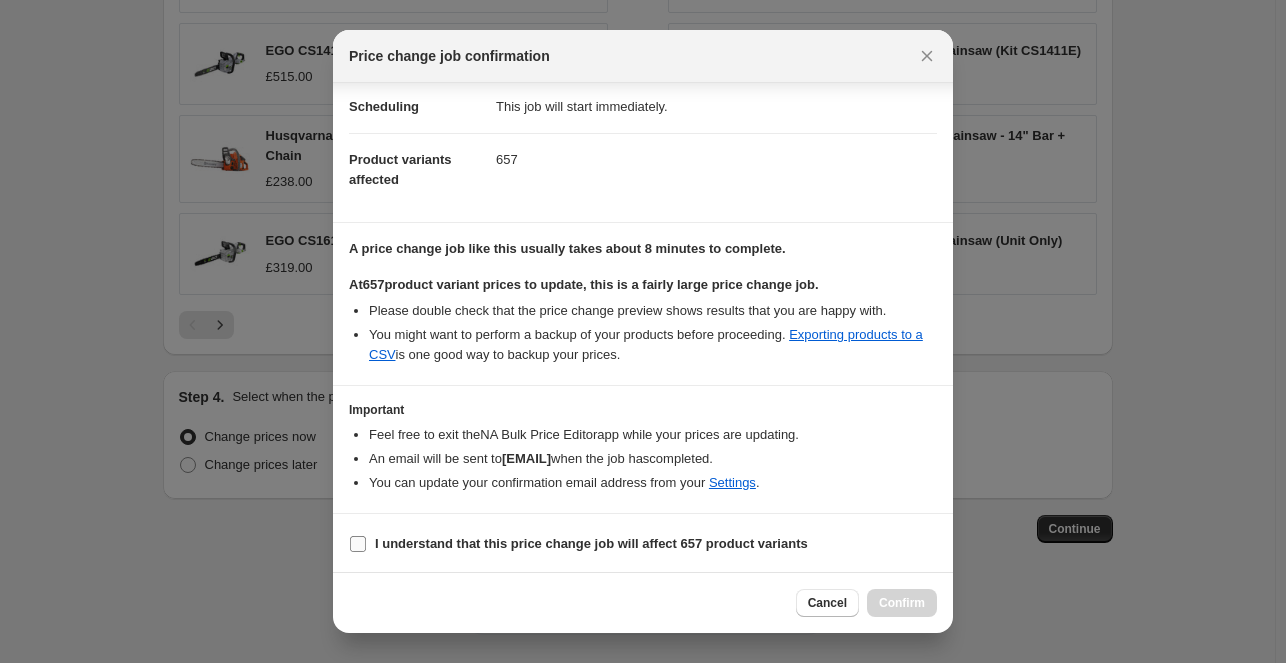 click on "I understand that this price change job will affect 657 product variants" at bounding box center (591, 543) 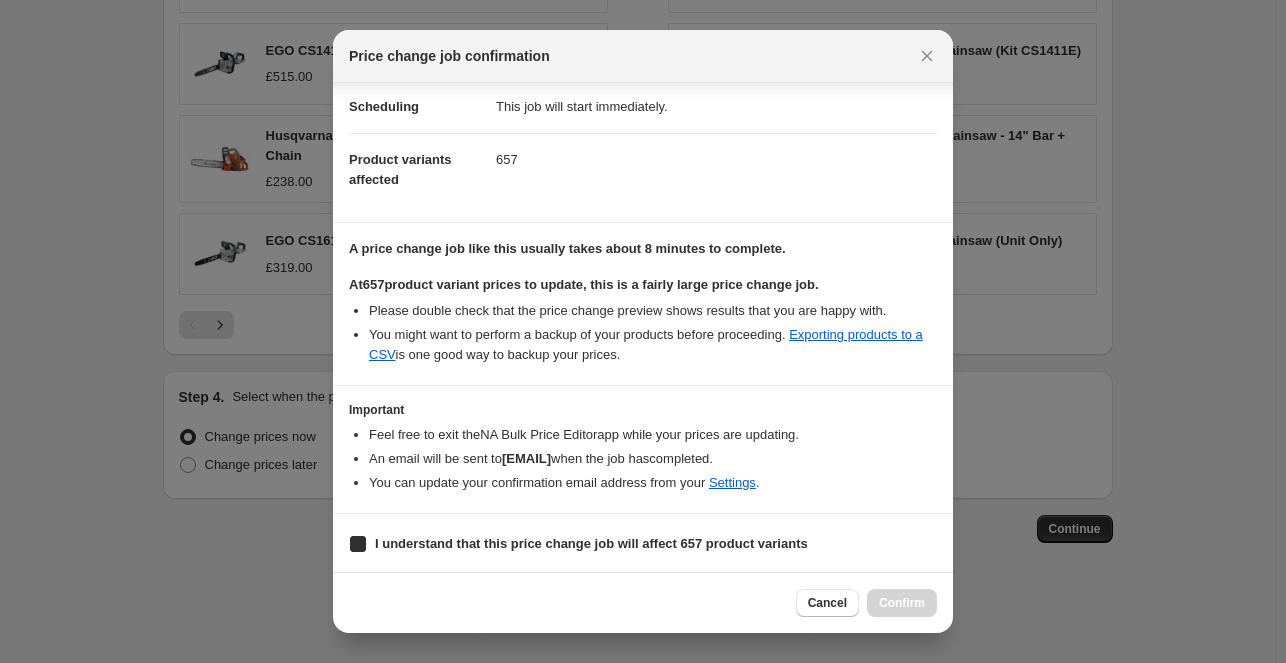 checkbox on "true" 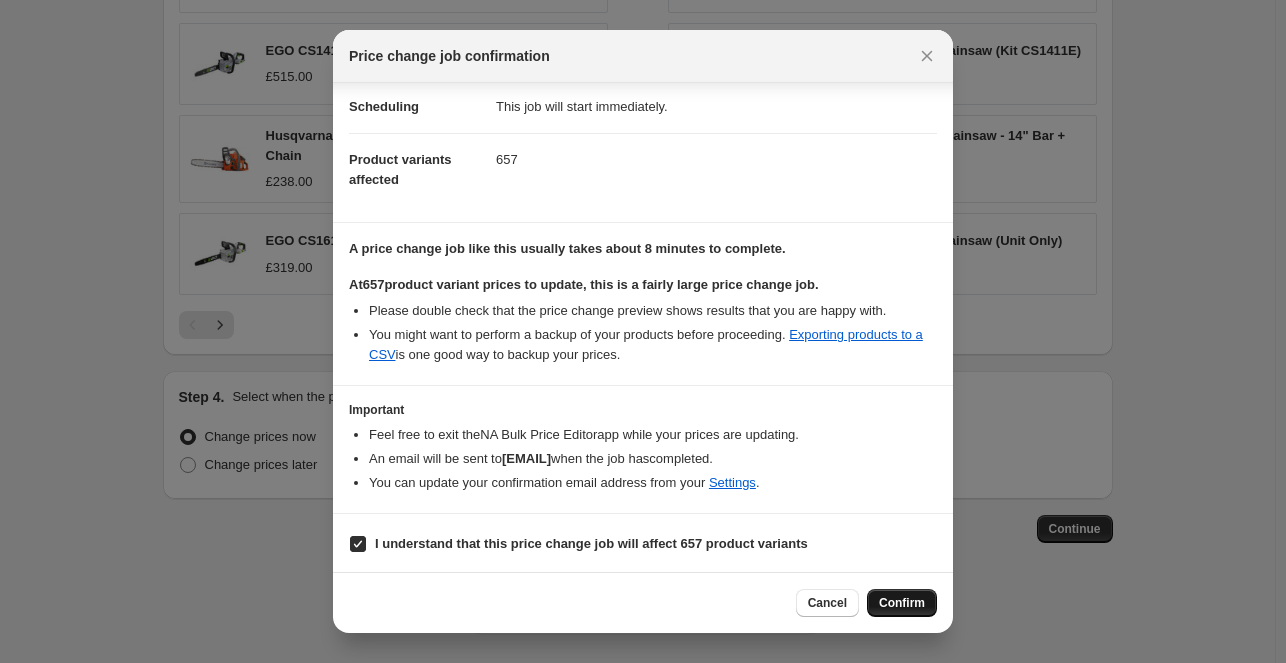 click on "Confirm" at bounding box center (902, 603) 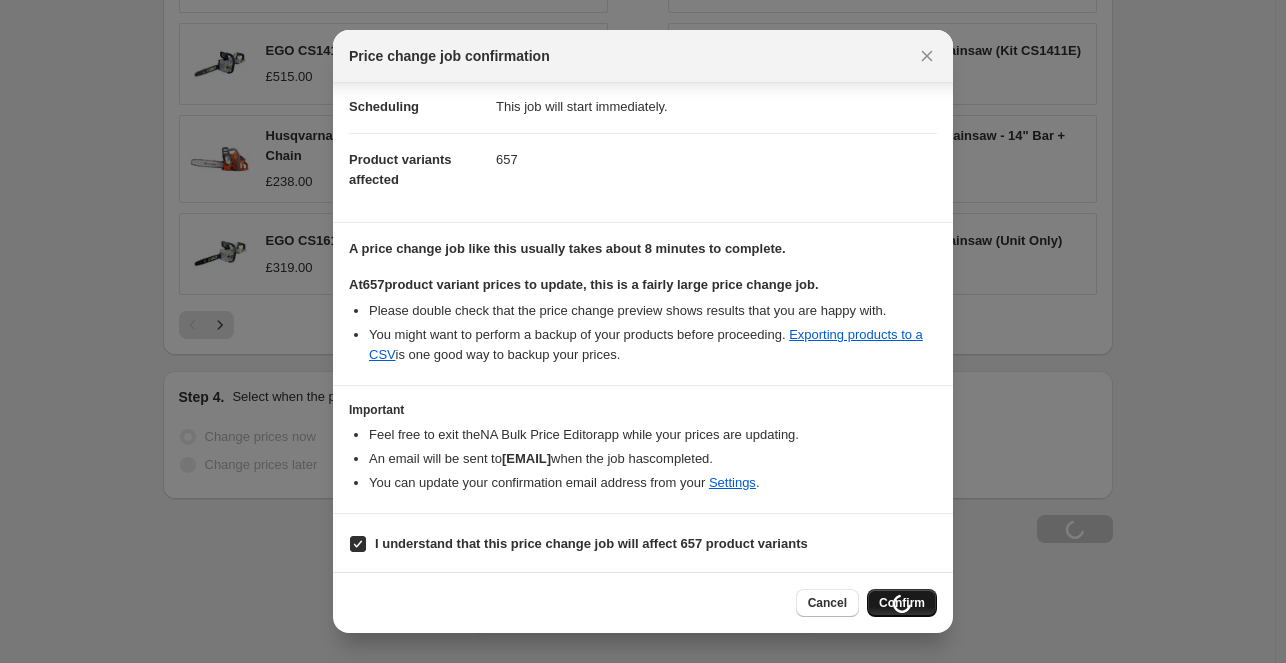 scroll, scrollTop: 1408, scrollLeft: 0, axis: vertical 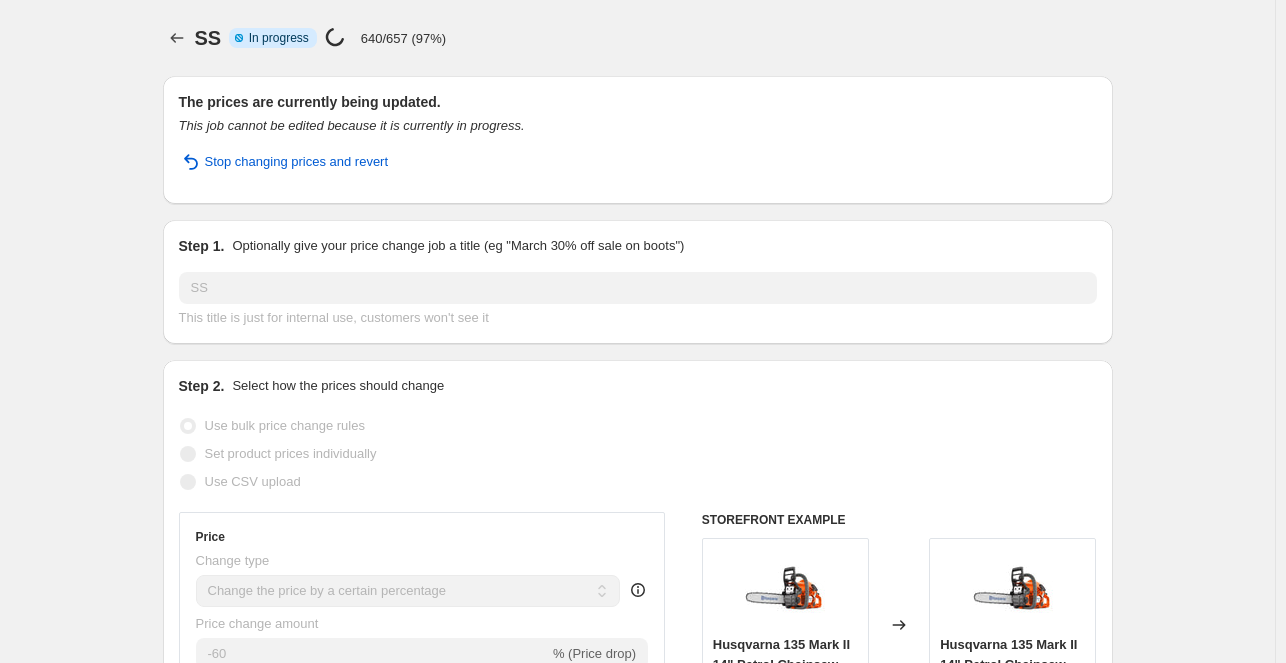 select on "percentage" 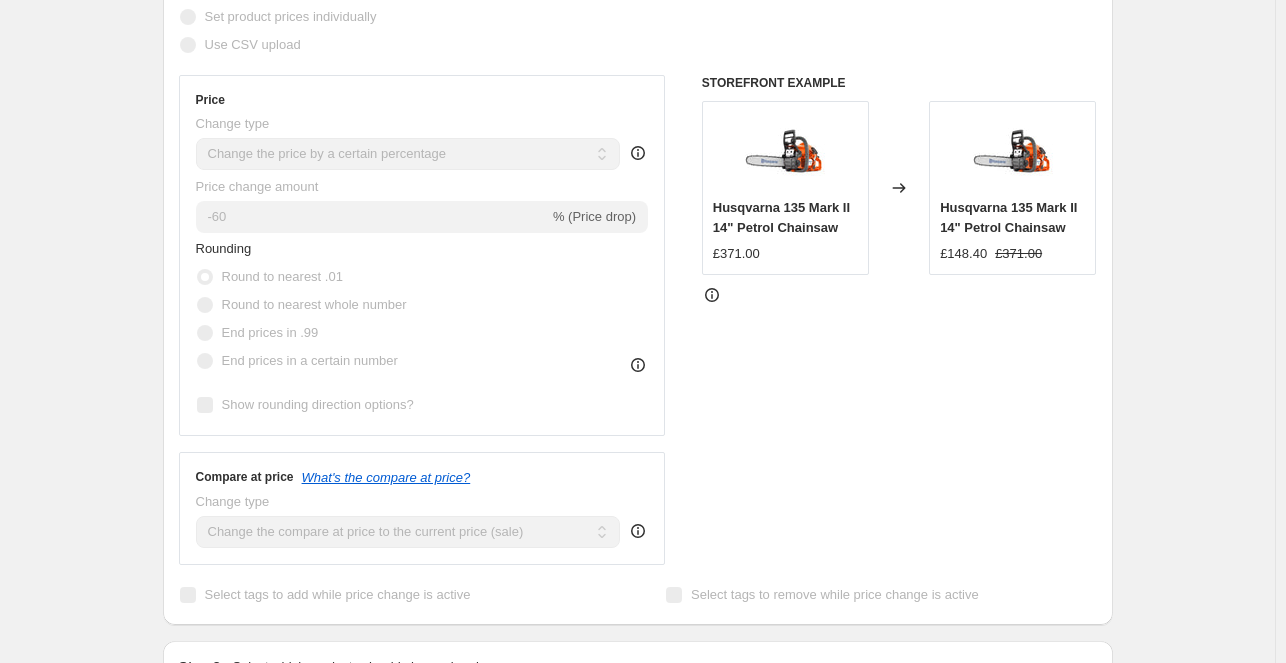 scroll, scrollTop: 484, scrollLeft: 0, axis: vertical 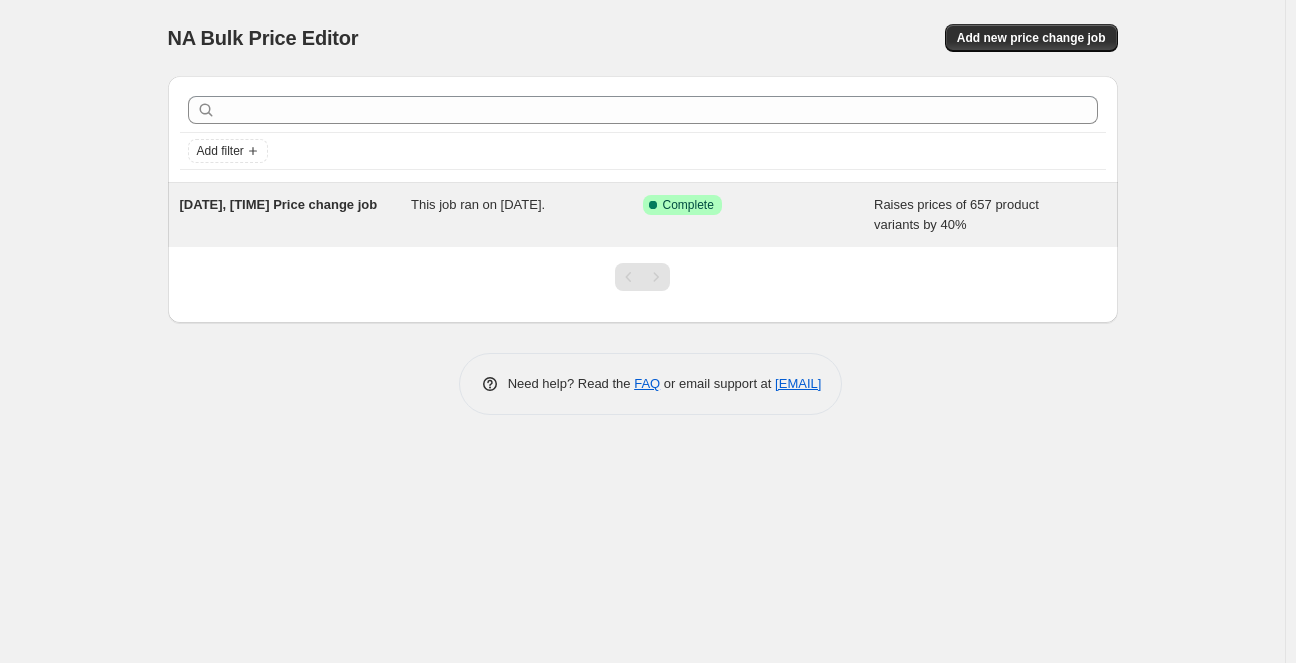 click on "[DATE], [TIME] Price change job" at bounding box center (279, 204) 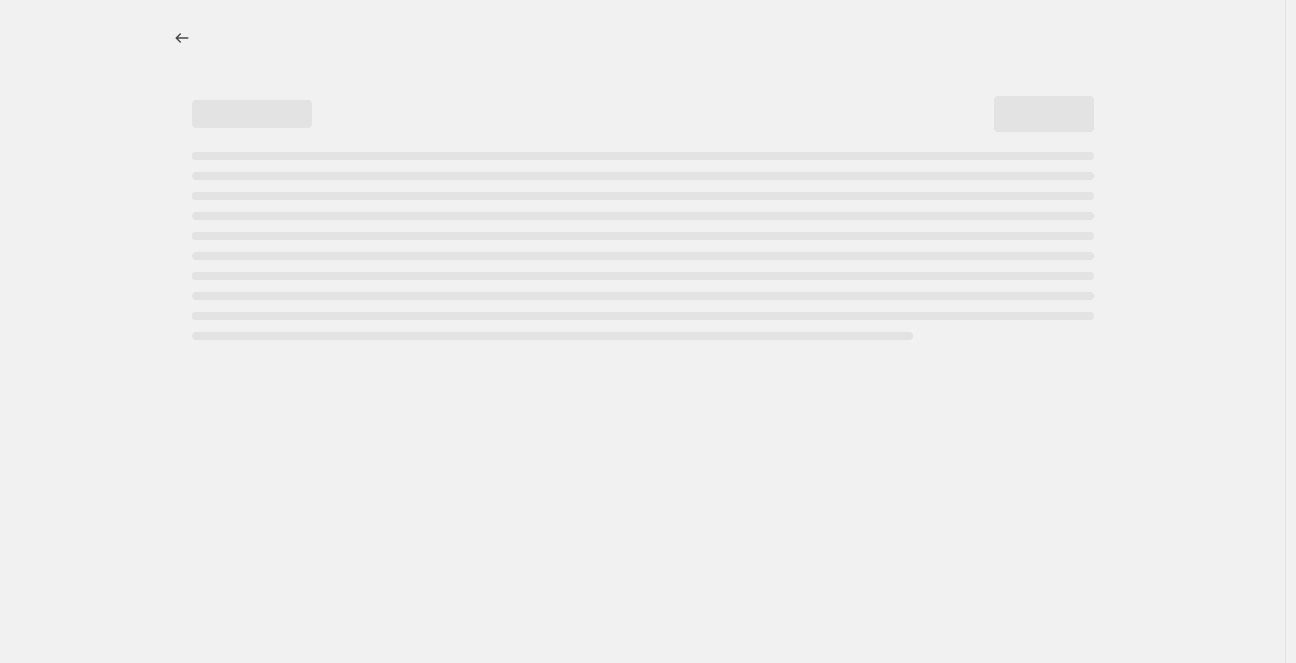 select on "percentage" 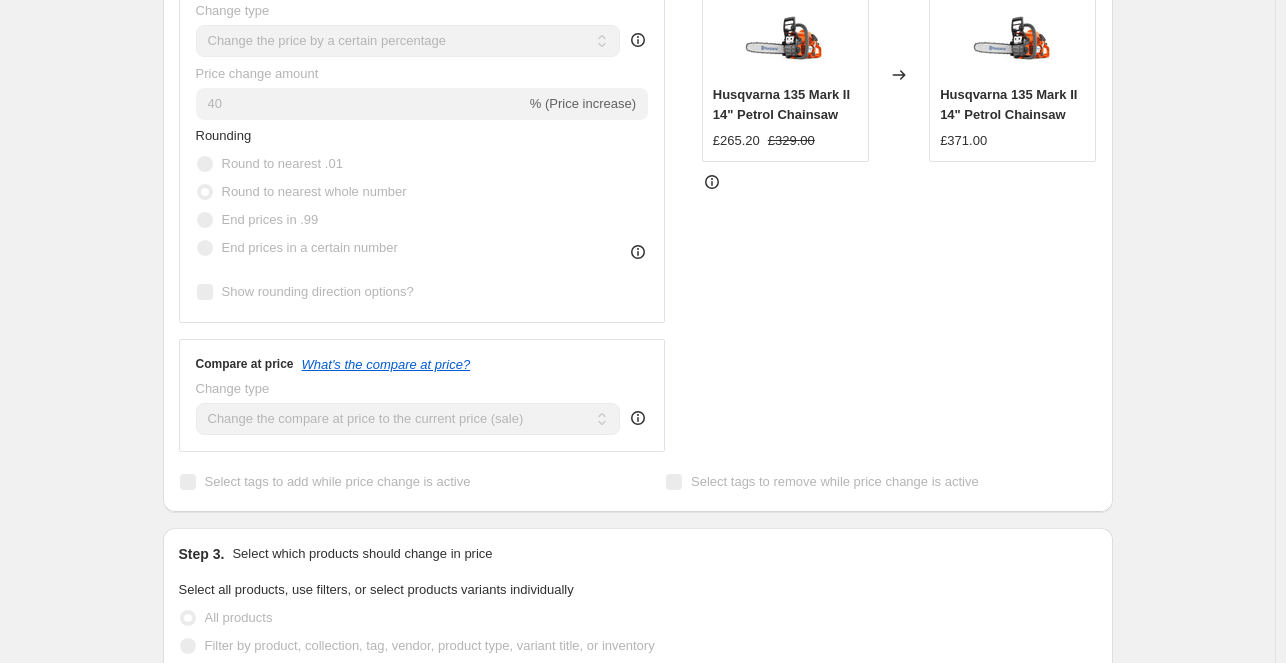 scroll, scrollTop: 597, scrollLeft: 0, axis: vertical 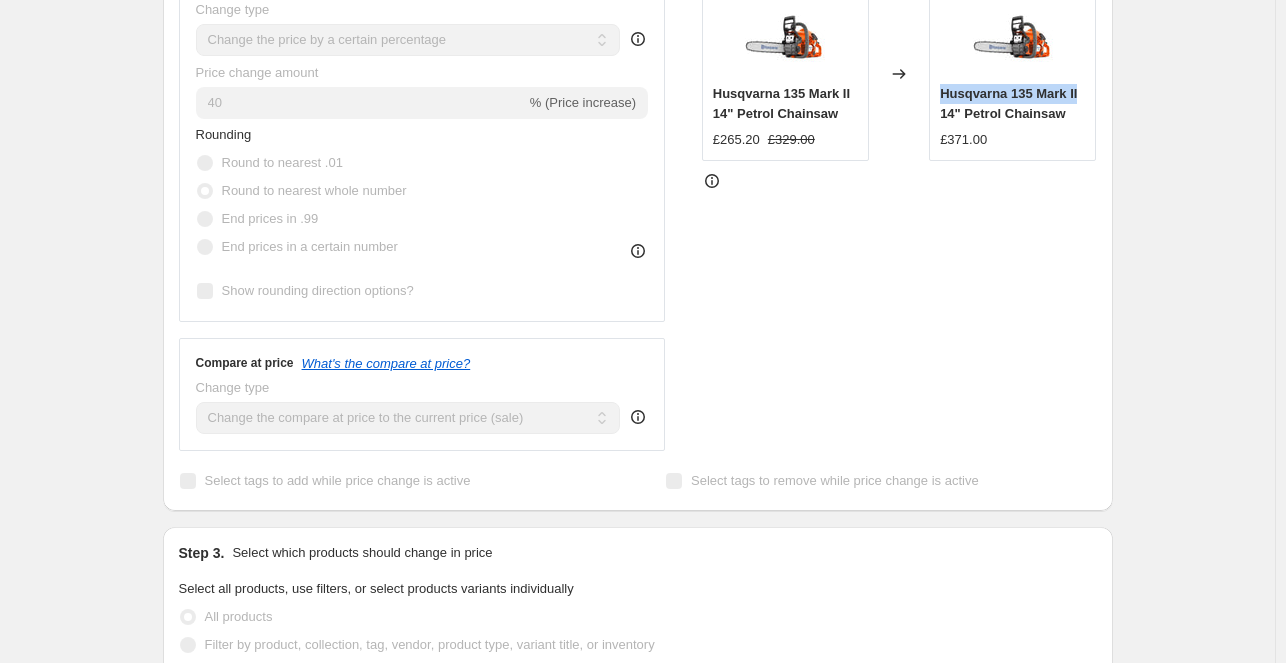 drag, startPoint x: 1124, startPoint y: 101, endPoint x: 944, endPoint y: 94, distance: 180.13606 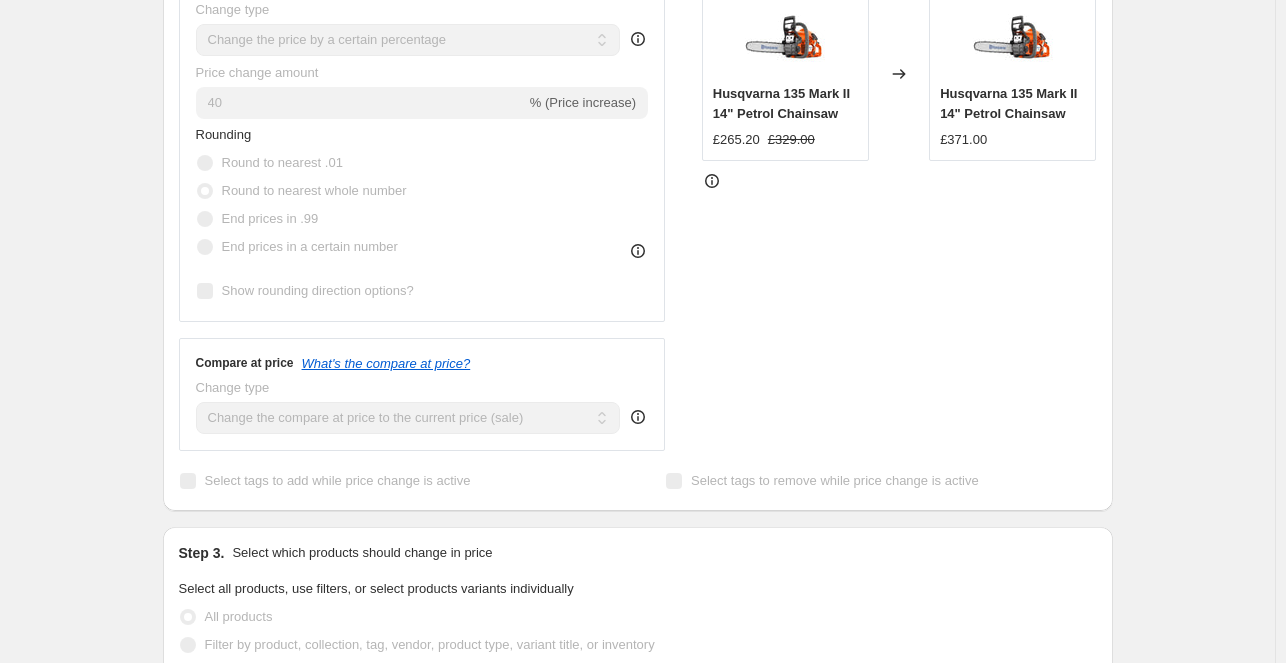click on "2 أغسطس 2025، 4:57:19 م Price change job. This page is ready 2 أغسطس 2025، 4:57:19 م Price change job Success Complete Complete Price revert scheduling Copy to new job Export Recap CSV Delete job More actions Price revert scheduling Copy to new job More actions Prices changed successfully This job successfully completed on 2 أغسطس 2025 at 5:02 م. This job cannot be edited because it has already completed. Revert prices now Step 1. Optionally give your price change job a title (eg "March 30% off sale on boots") 2 أغسطس 2025، 4:57:19 م Price change job This title is just for internal use, customers won't see it Step 2. Select how the prices should change Use bulk price change rules Set product prices individually Use CSV upload Price Change type Change the price to a certain amount Change the price by a certain amount Change the price by a certain percentage Change the price to the current compare at price (price before sale) Don't change the price Change price to certain cost margin" at bounding box center [637, 478] 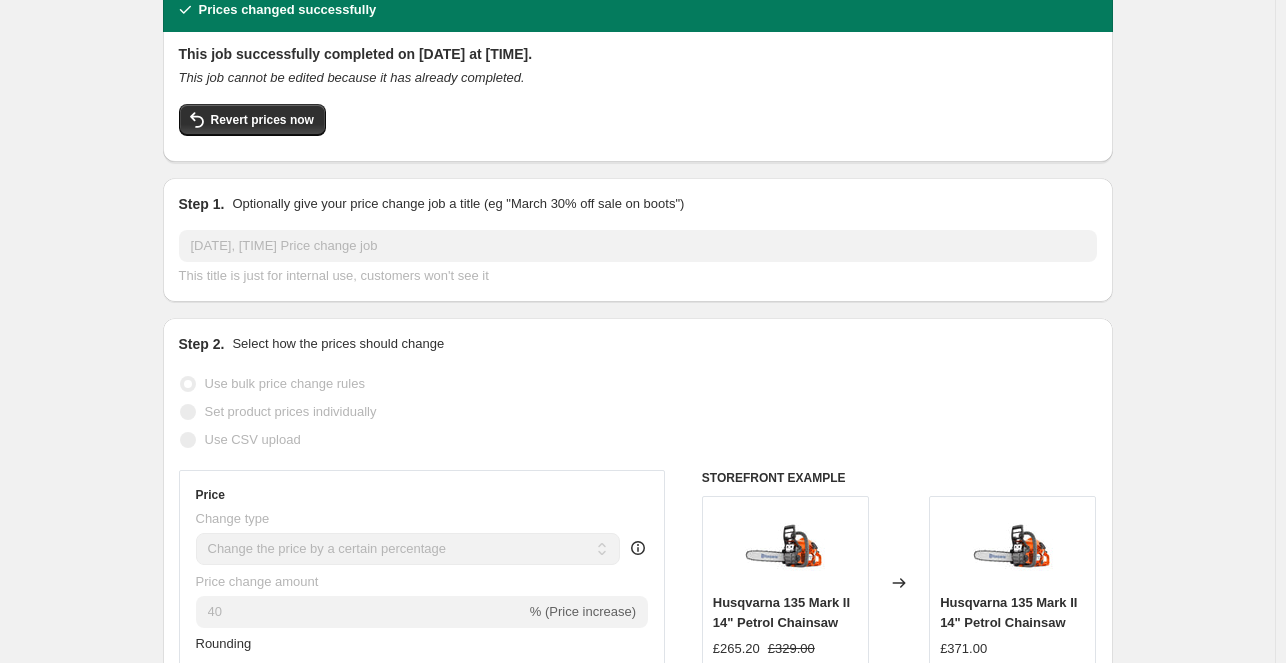 scroll, scrollTop: 77, scrollLeft: 0, axis: vertical 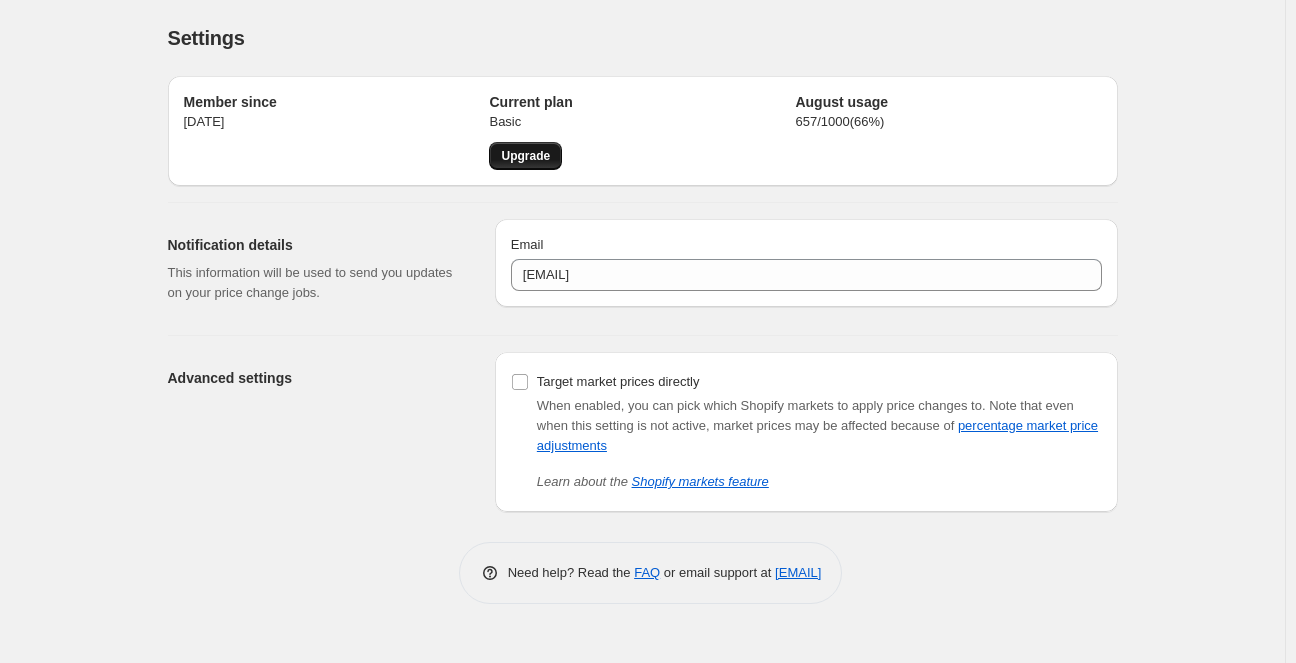 click on "Upgrade" at bounding box center (525, 156) 